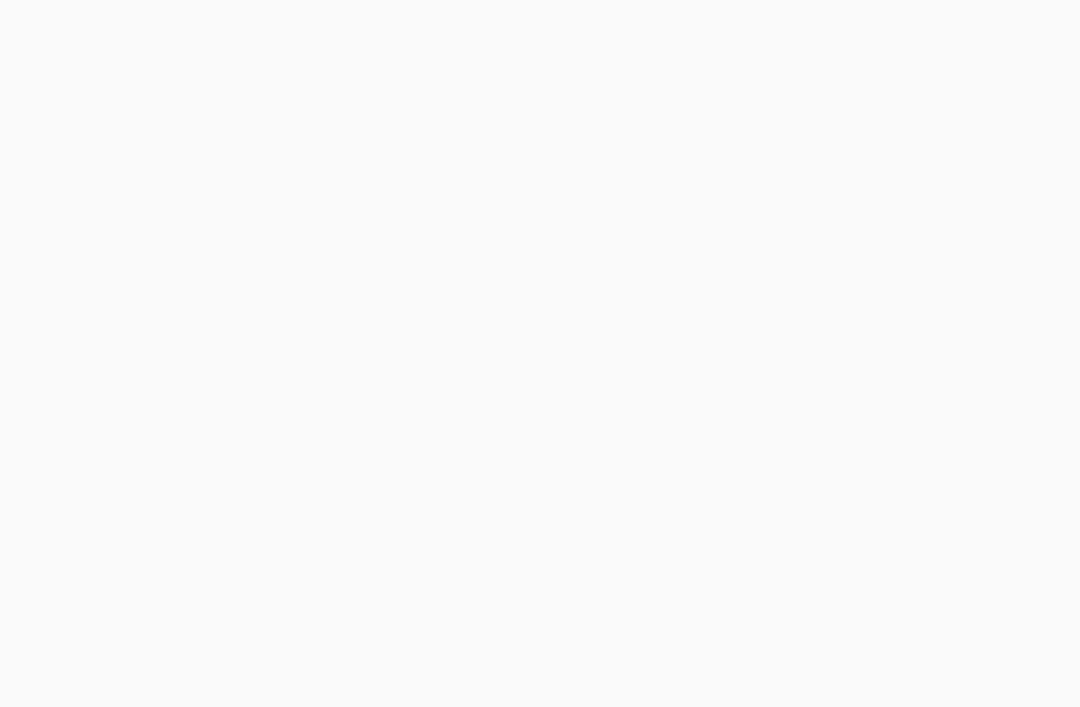 scroll, scrollTop: 0, scrollLeft: 0, axis: both 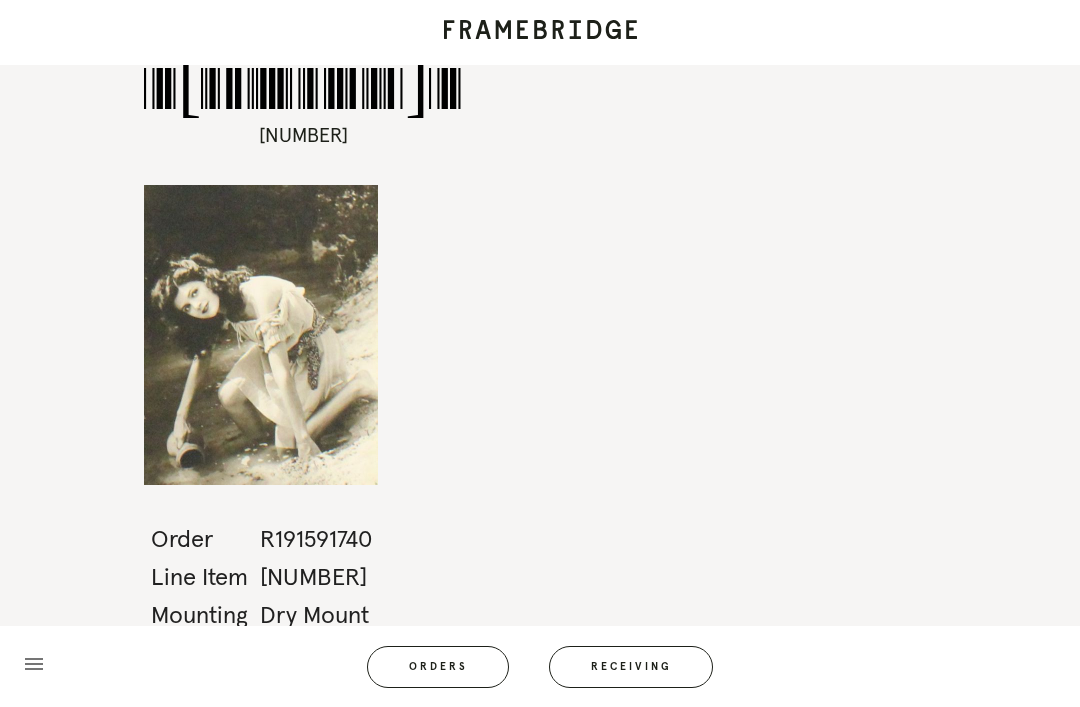 click on "Receiving" at bounding box center (631, 667) 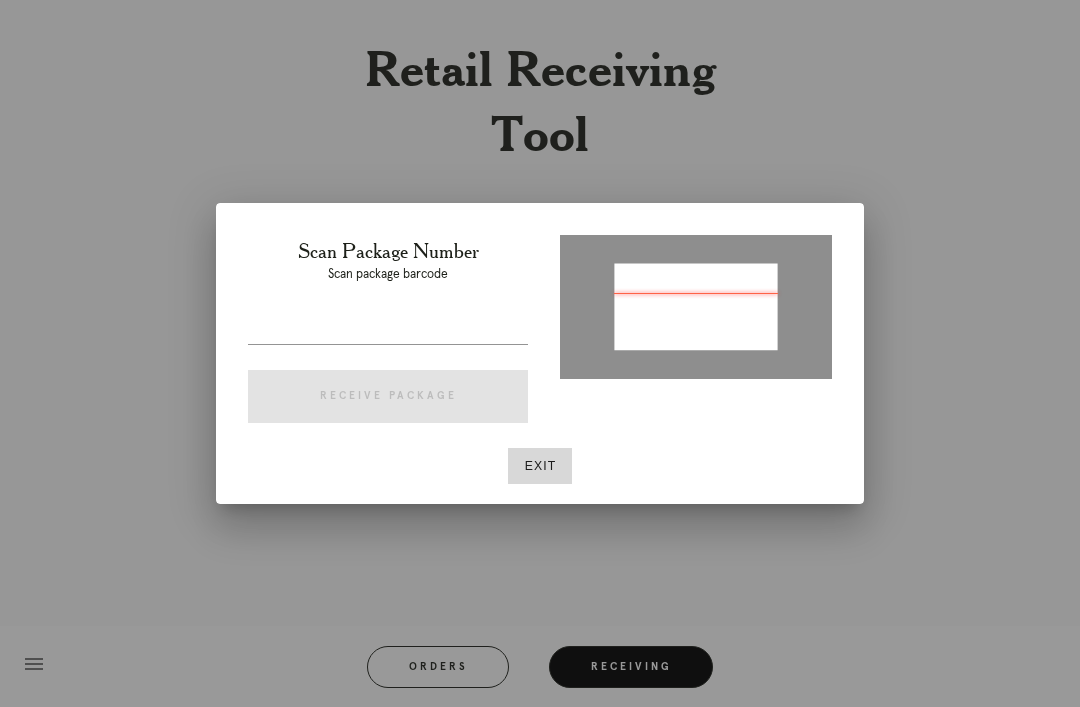 type on "P221271623263374" 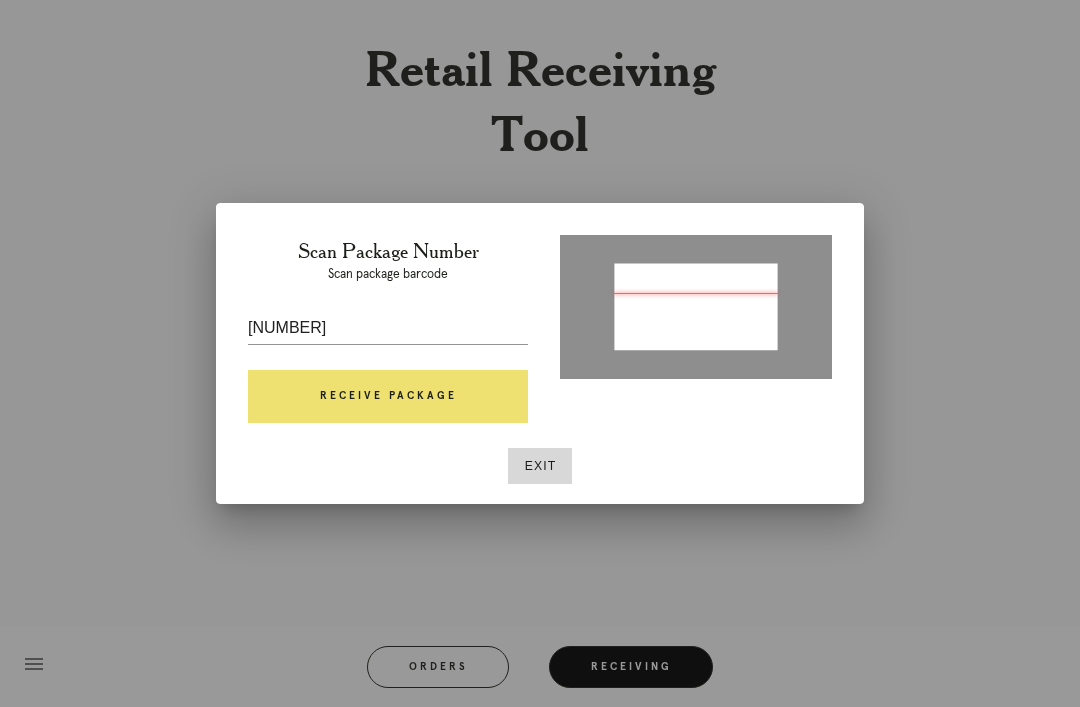 click on "Receive Package" at bounding box center (388, 397) 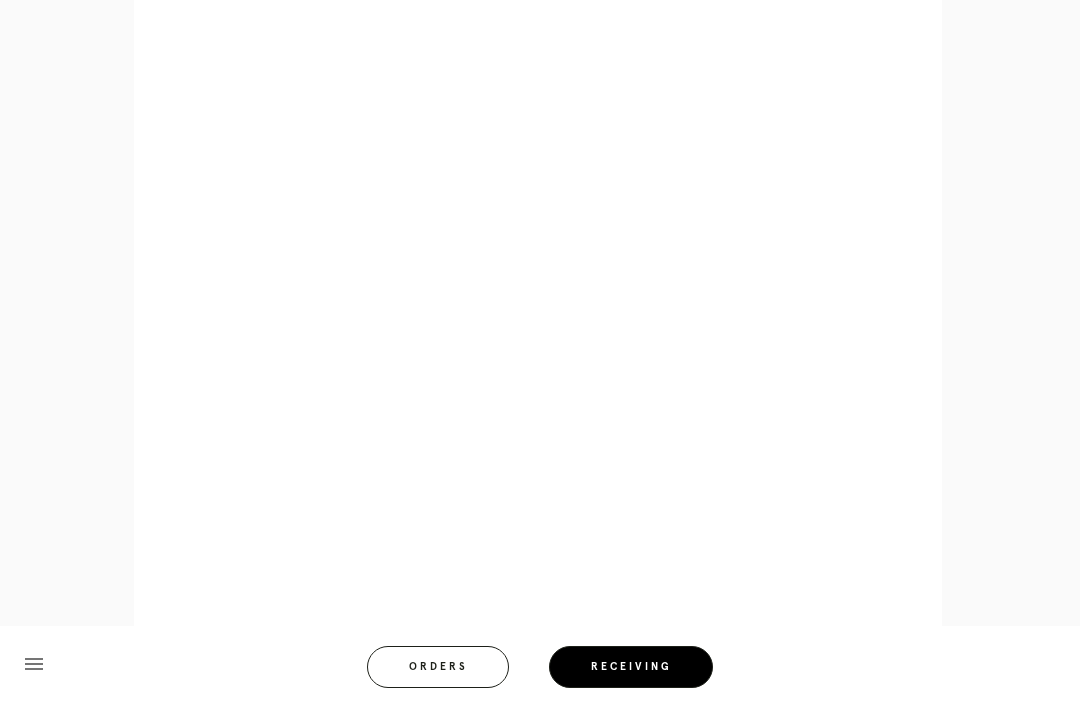 scroll, scrollTop: 872, scrollLeft: 0, axis: vertical 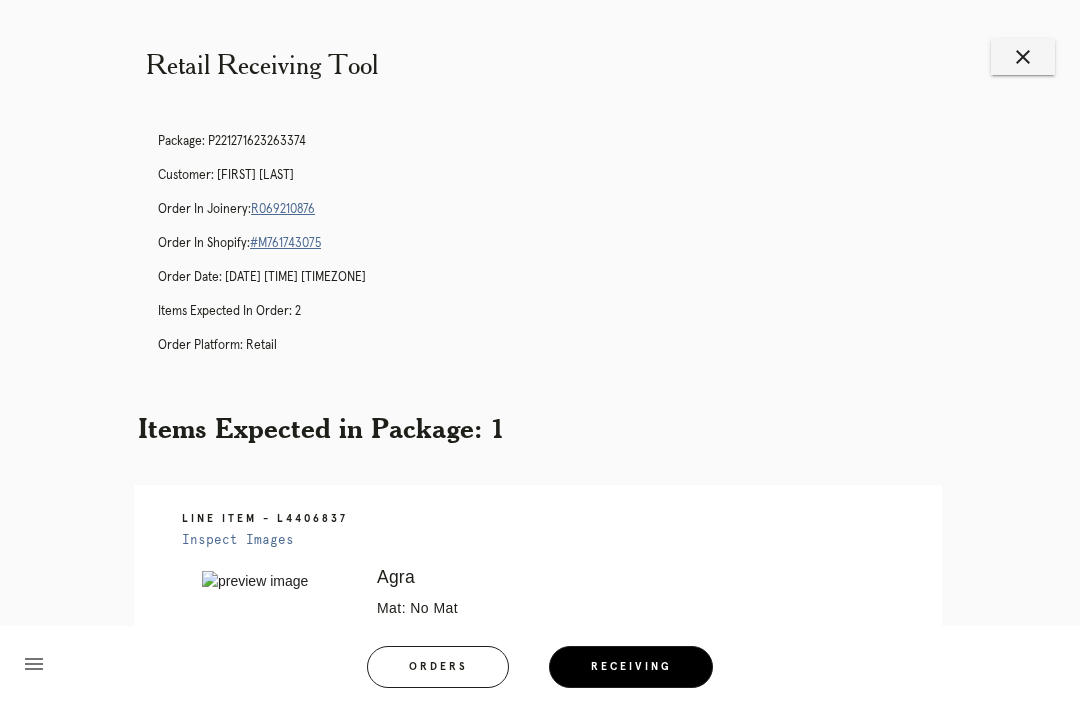 click on "close" at bounding box center [1023, 57] 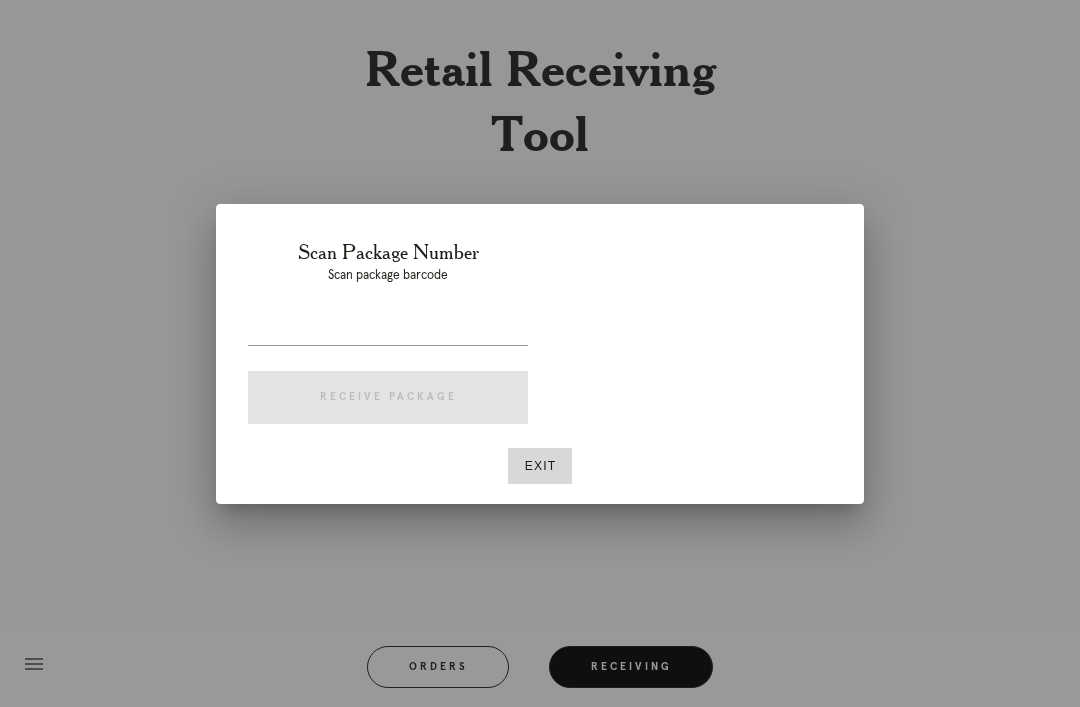 scroll, scrollTop: 0, scrollLeft: 0, axis: both 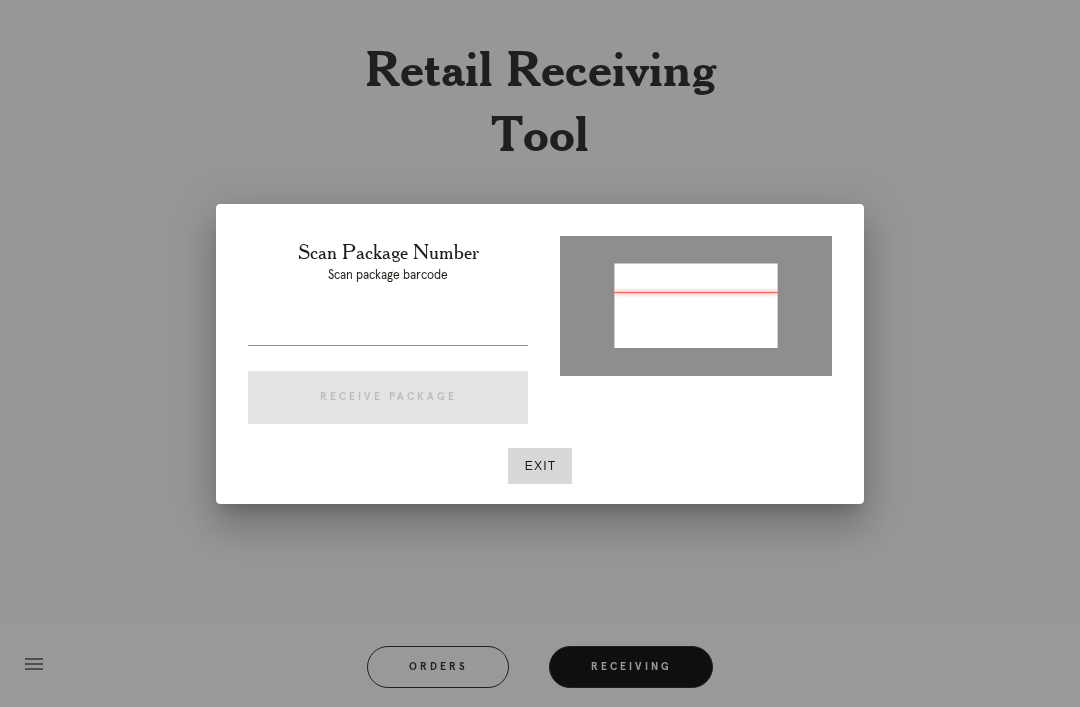 type on "P[NUMBER]" 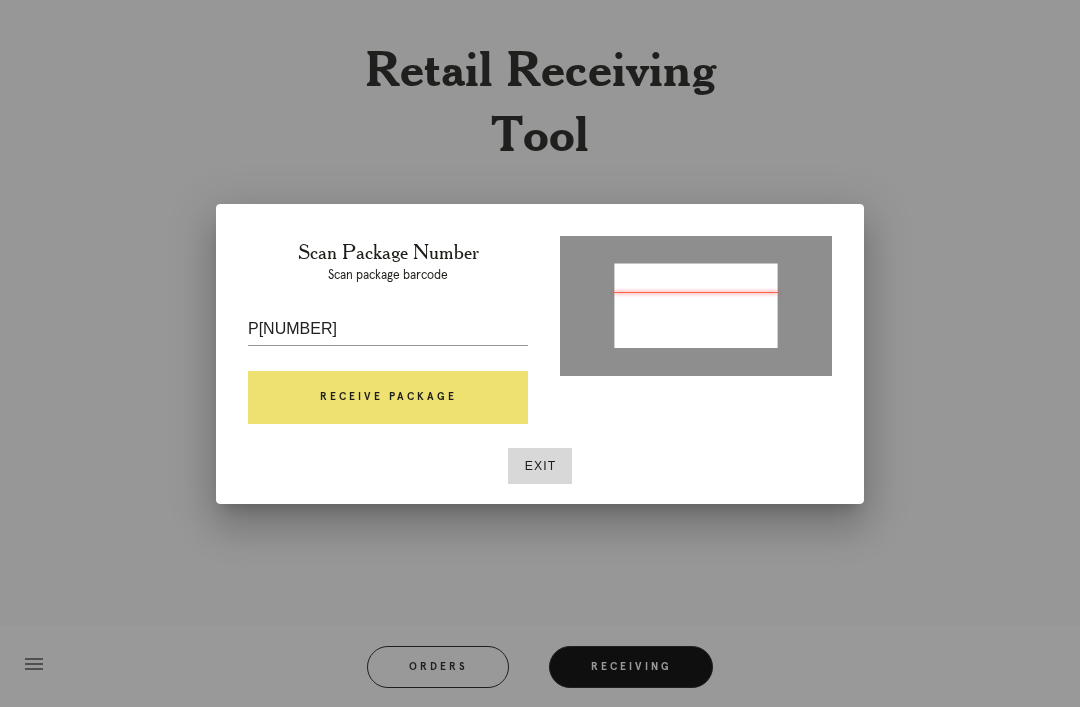 click on "Receive Package" at bounding box center (388, 398) 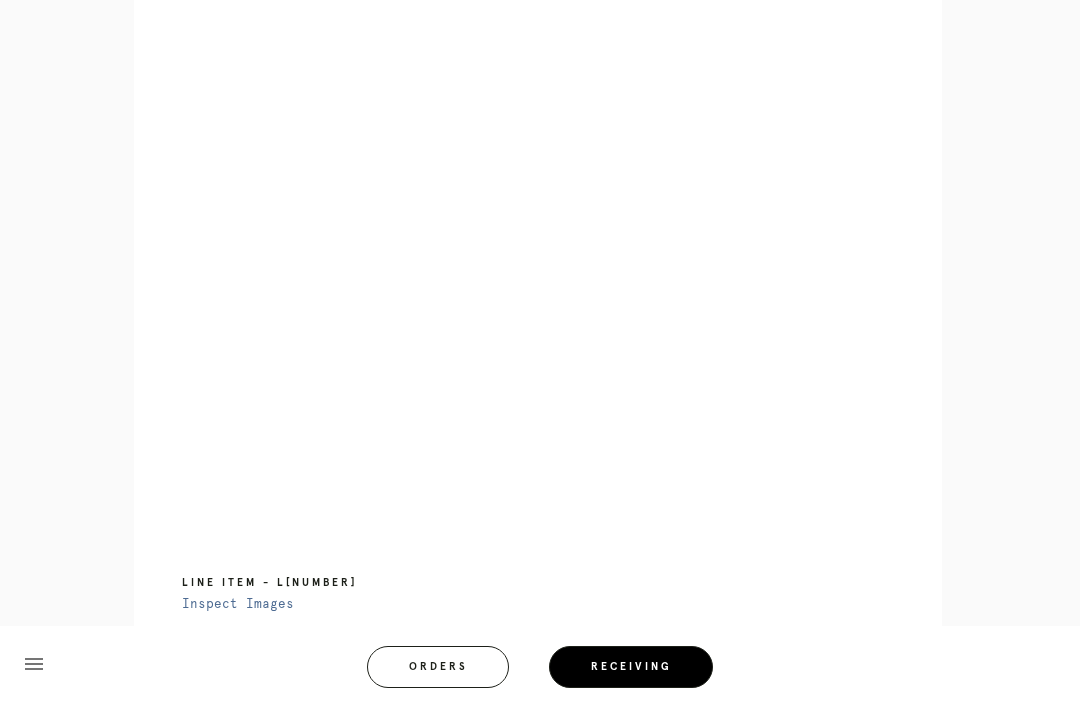 scroll, scrollTop: 989, scrollLeft: 0, axis: vertical 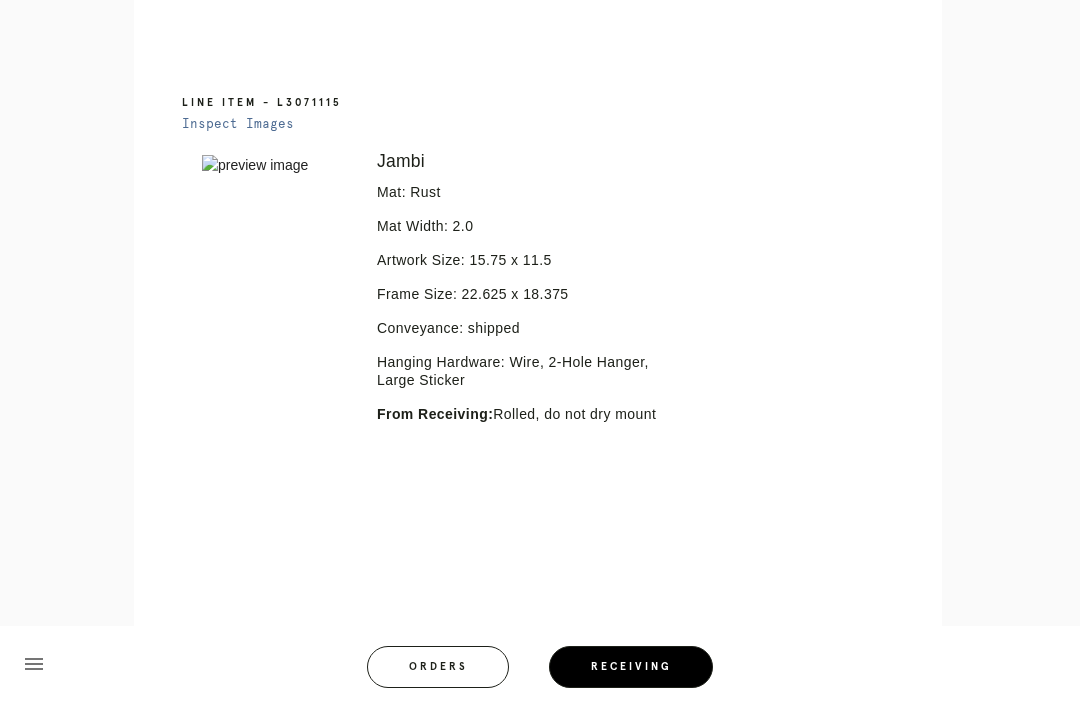 click at bounding box center [532, 559] 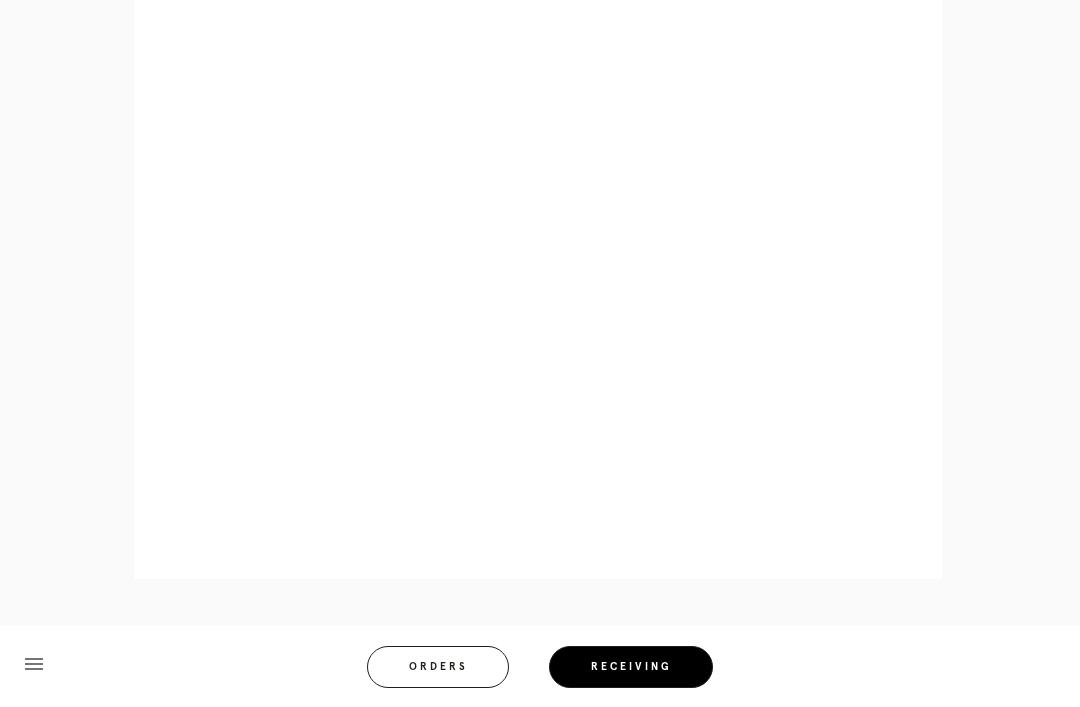 scroll, scrollTop: 1408, scrollLeft: 0, axis: vertical 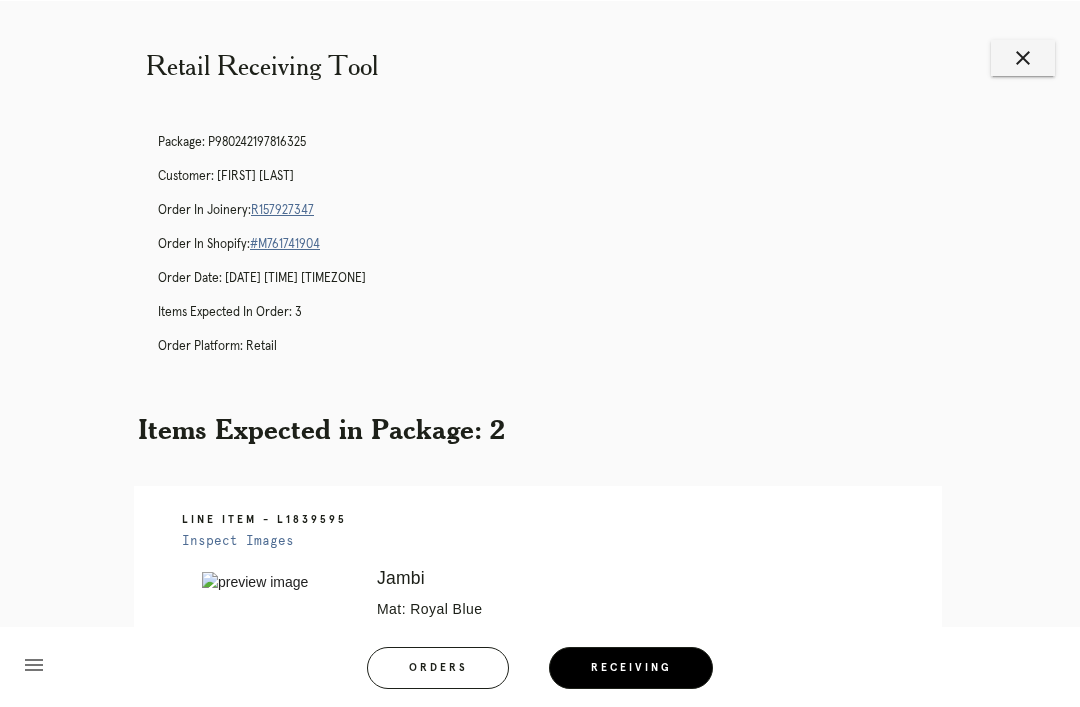 click on "close" at bounding box center (1023, 57) 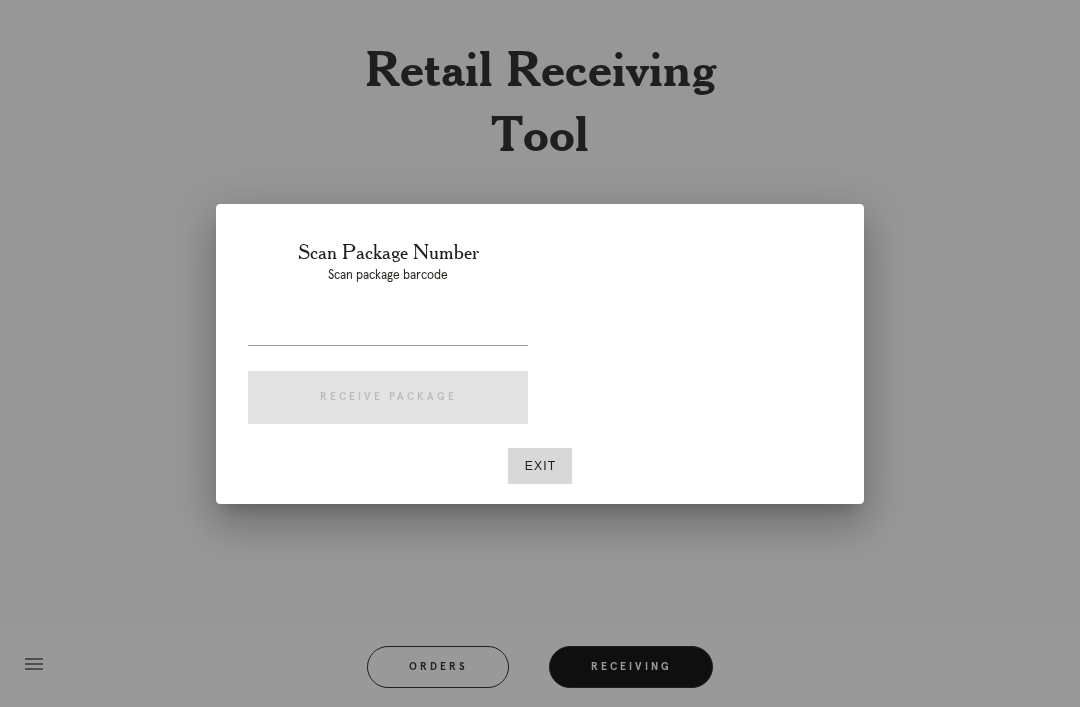 scroll, scrollTop: 0, scrollLeft: 0, axis: both 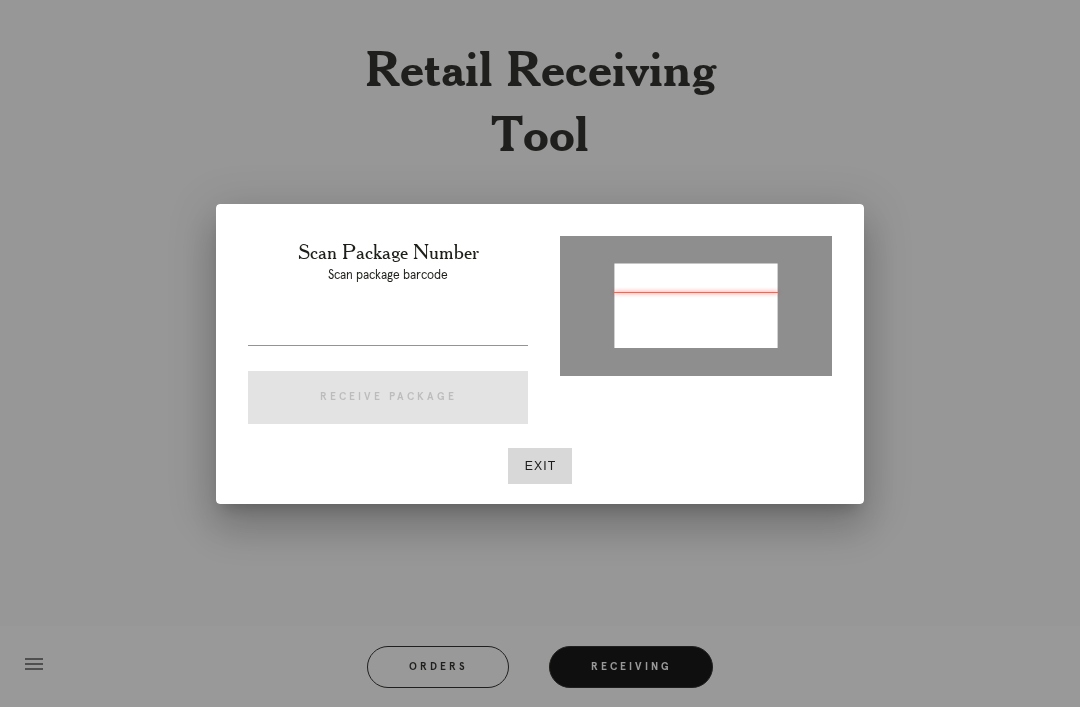 type on "[PACKAGE_ID]" 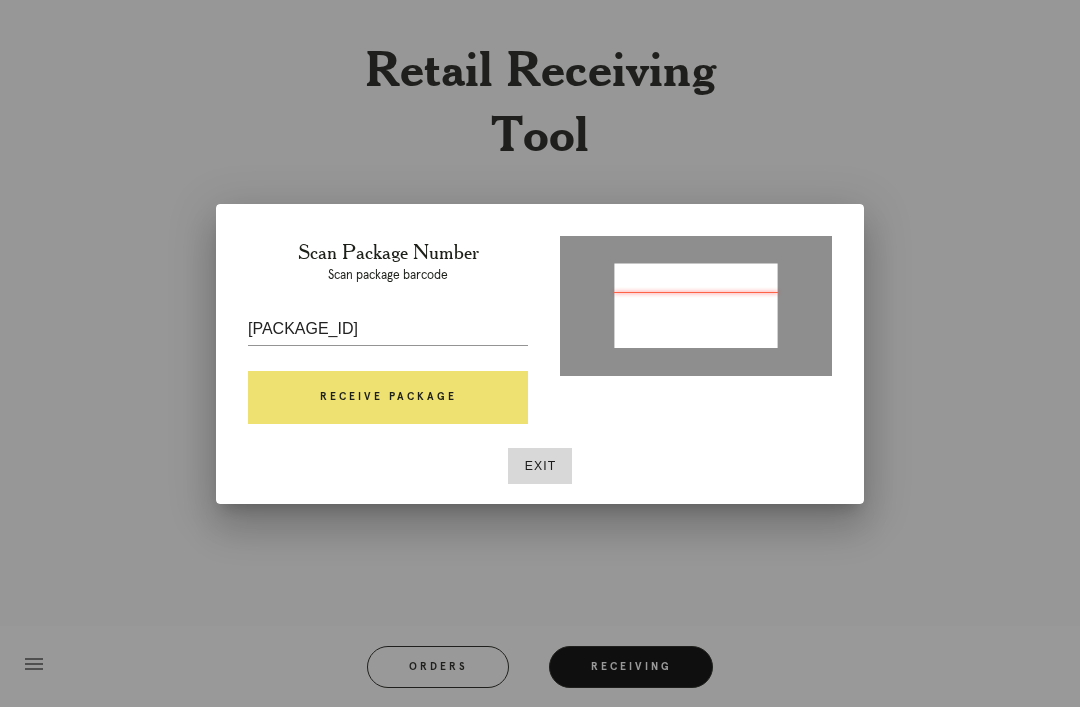 click on "Receive Package" at bounding box center [388, 398] 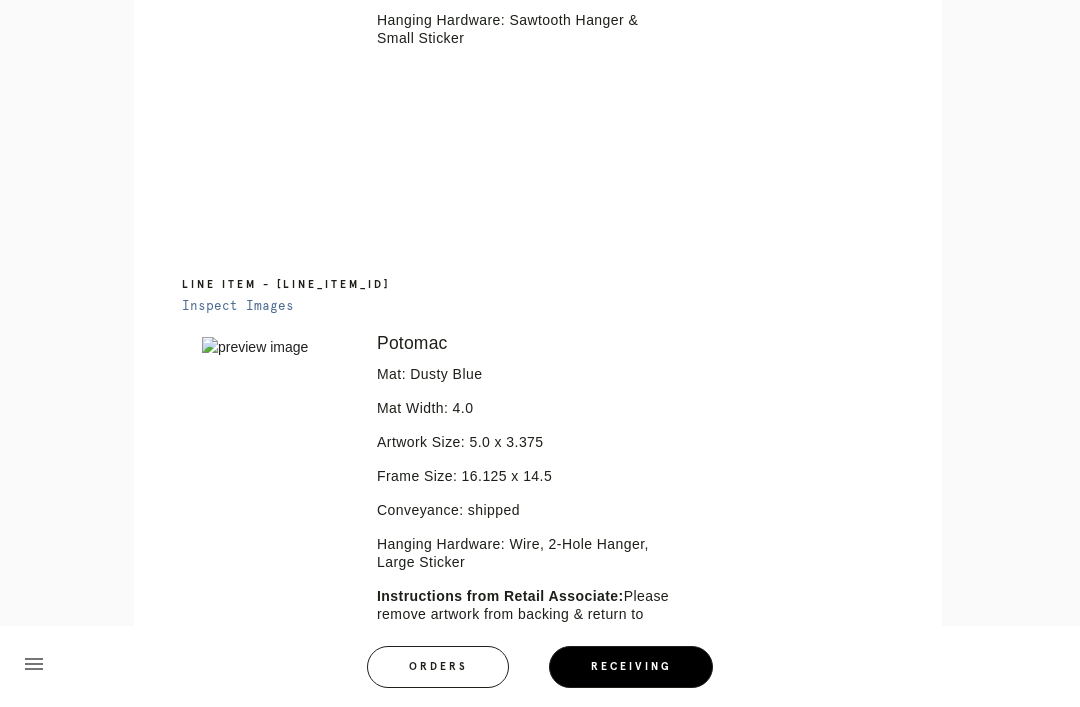 scroll, scrollTop: 994, scrollLeft: 0, axis: vertical 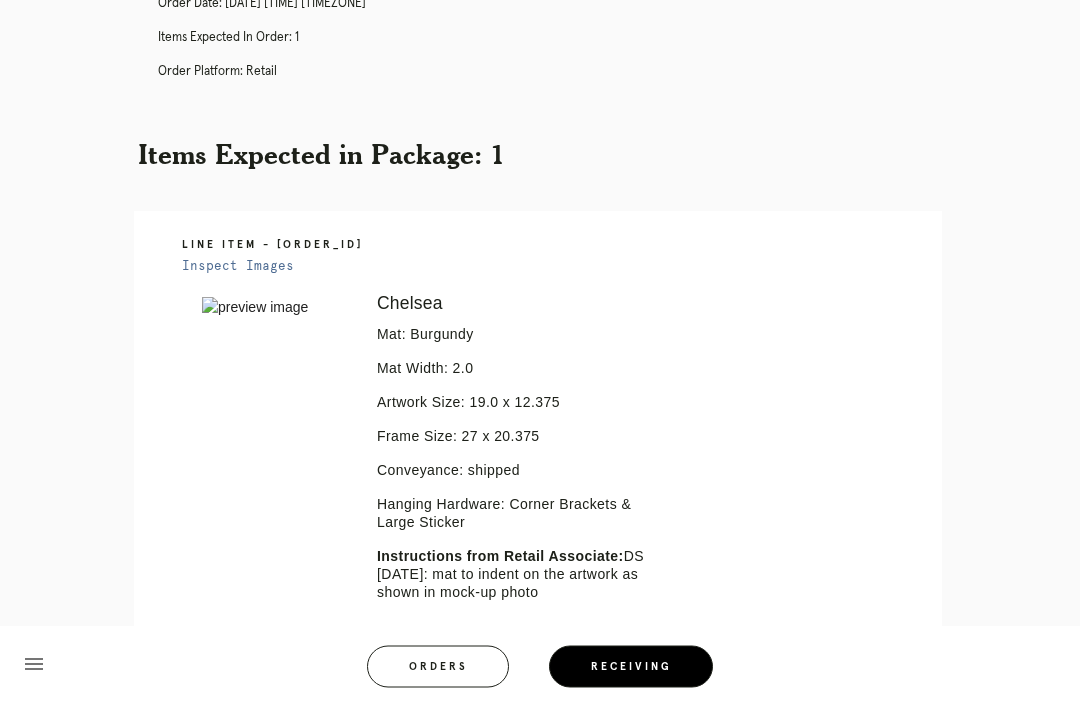 click on "Orders" at bounding box center (438, 667) 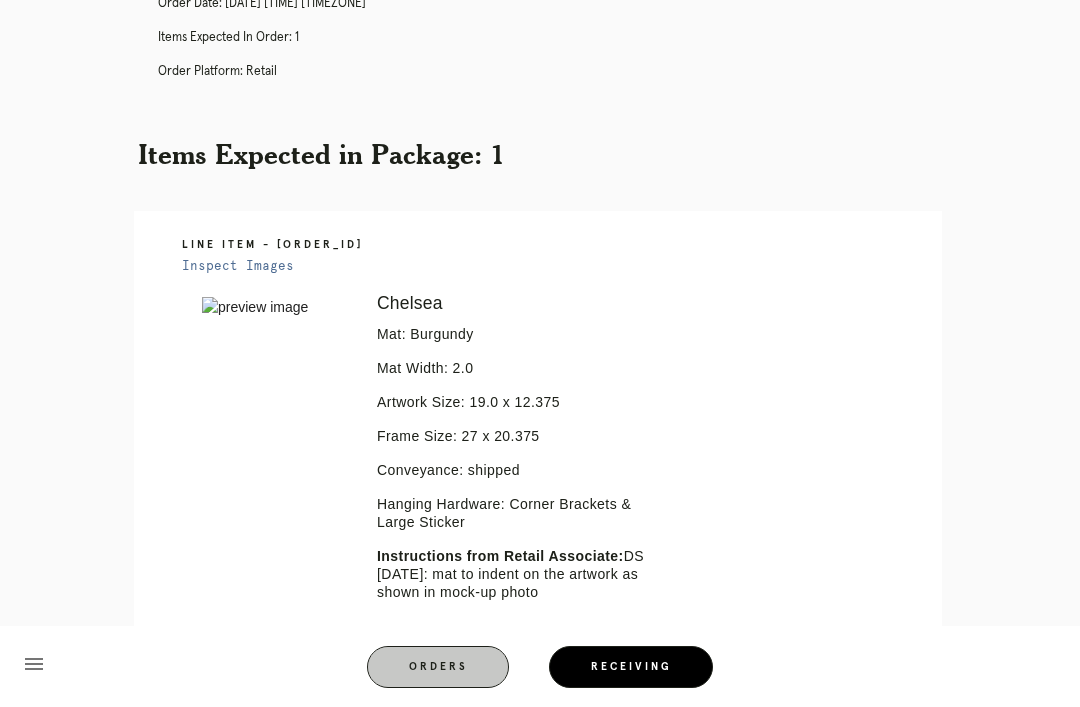 scroll, scrollTop: 0, scrollLeft: 0, axis: both 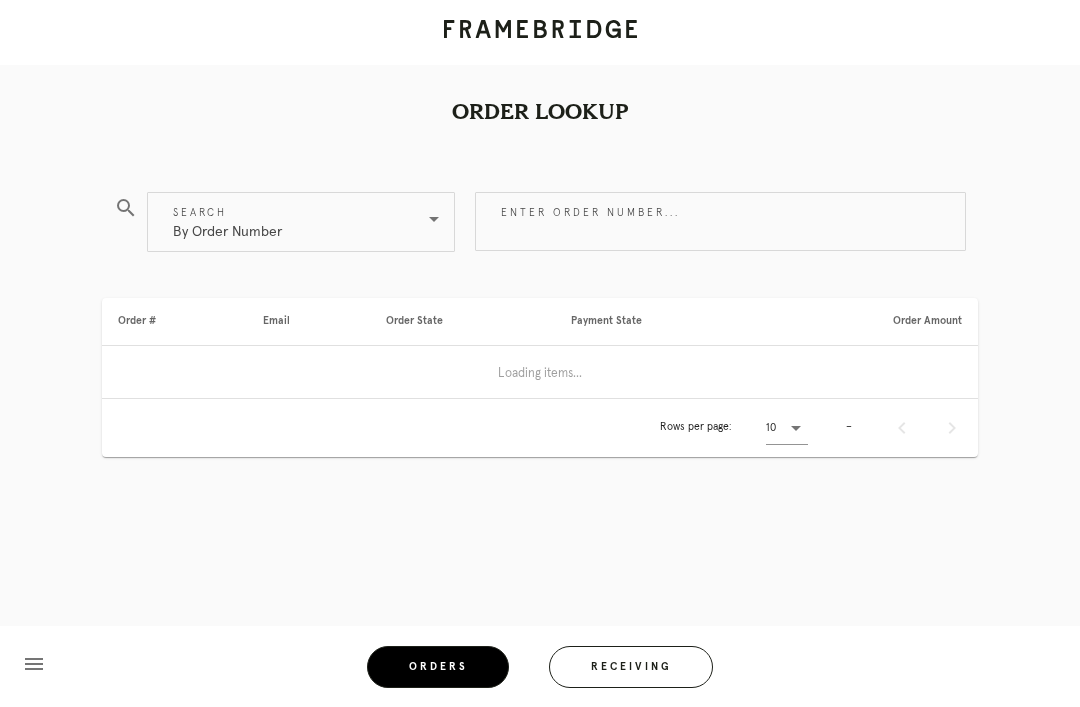 click on "Enter order number..." at bounding box center (720, 221) 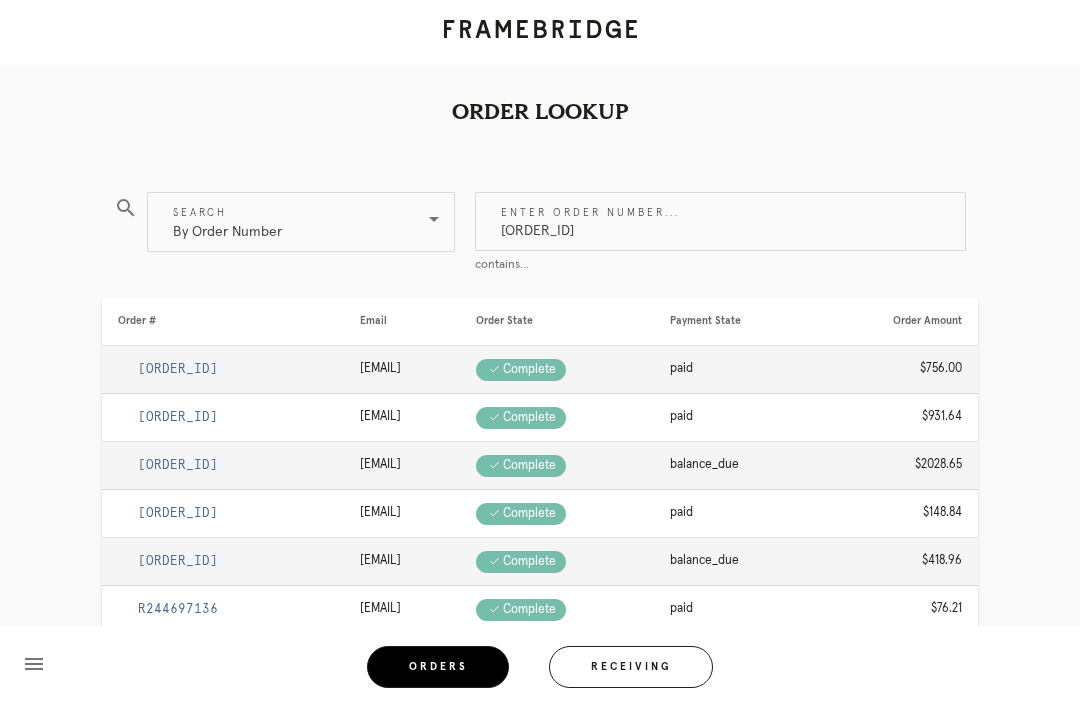 type on "[ORDER_ID]" 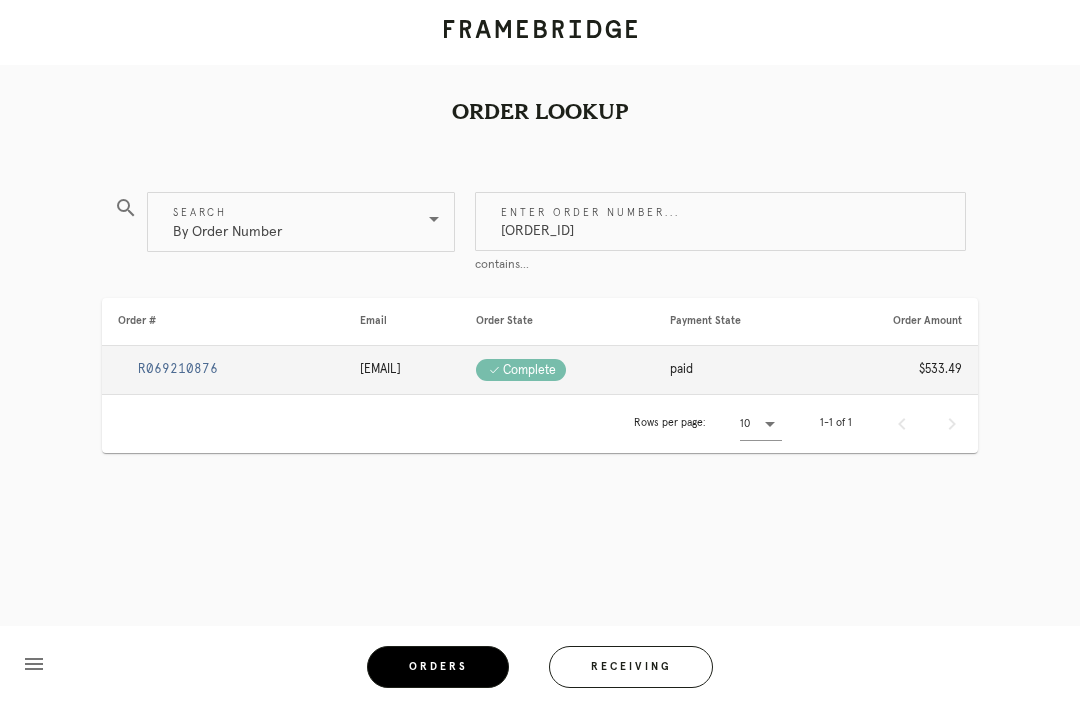 click on "R069210876" at bounding box center [178, 369] 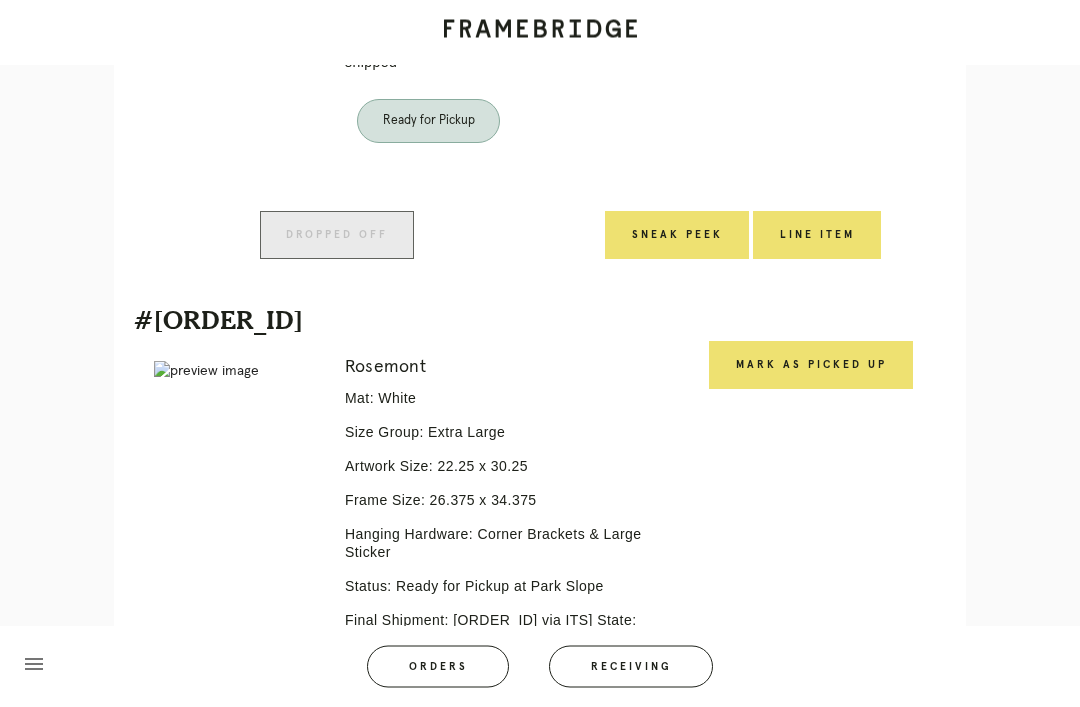 scroll, scrollTop: 812, scrollLeft: 0, axis: vertical 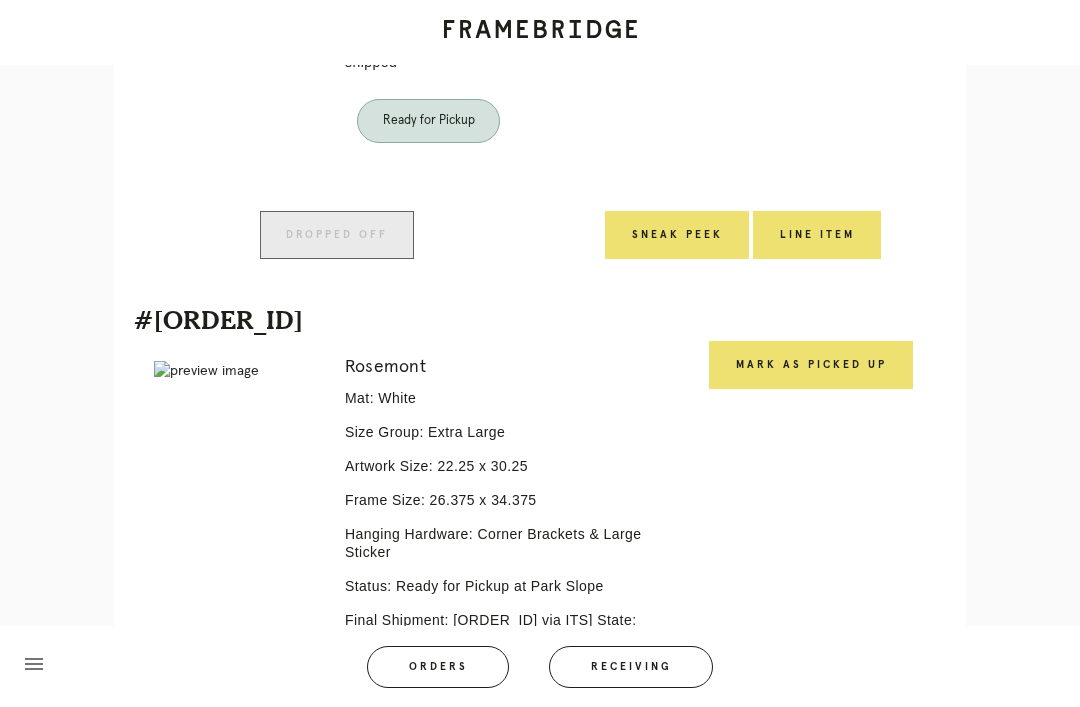 click on "Mark as Picked Up" at bounding box center (811, 365) 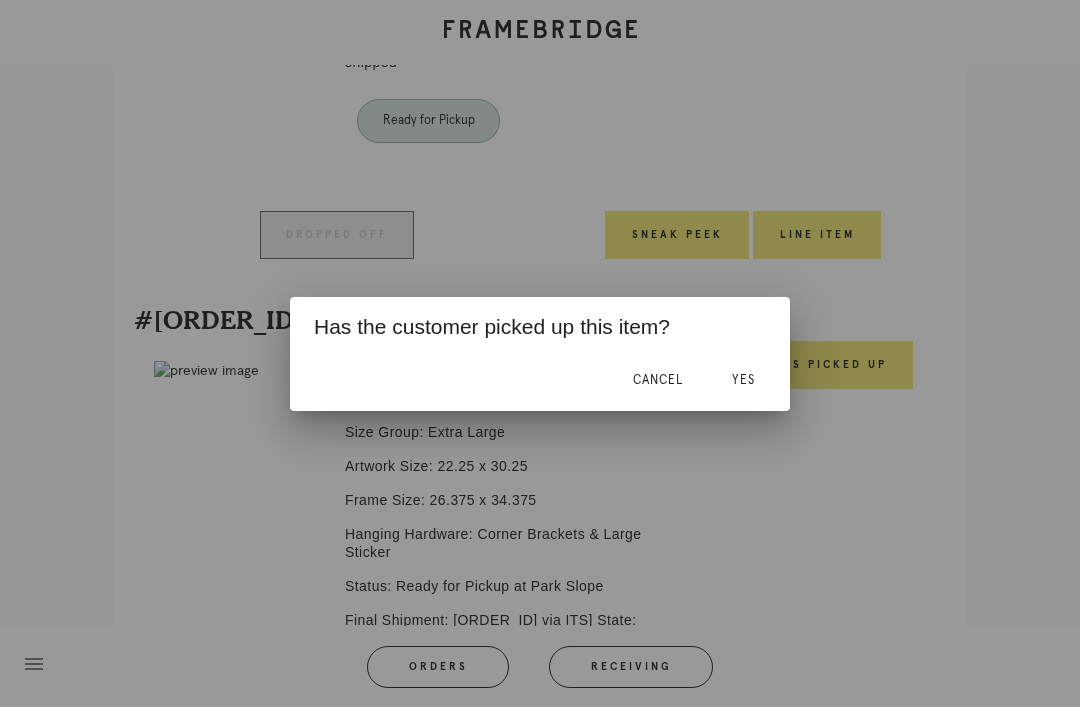 click on "Yes" at bounding box center (743, 381) 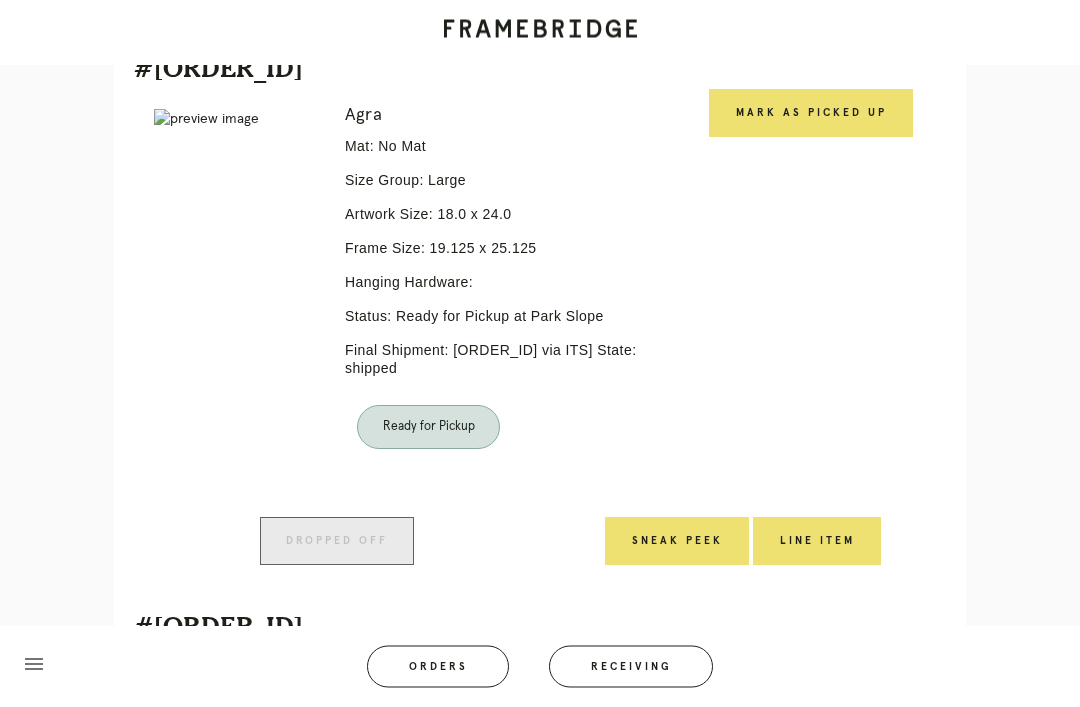 scroll, scrollTop: 359, scrollLeft: 0, axis: vertical 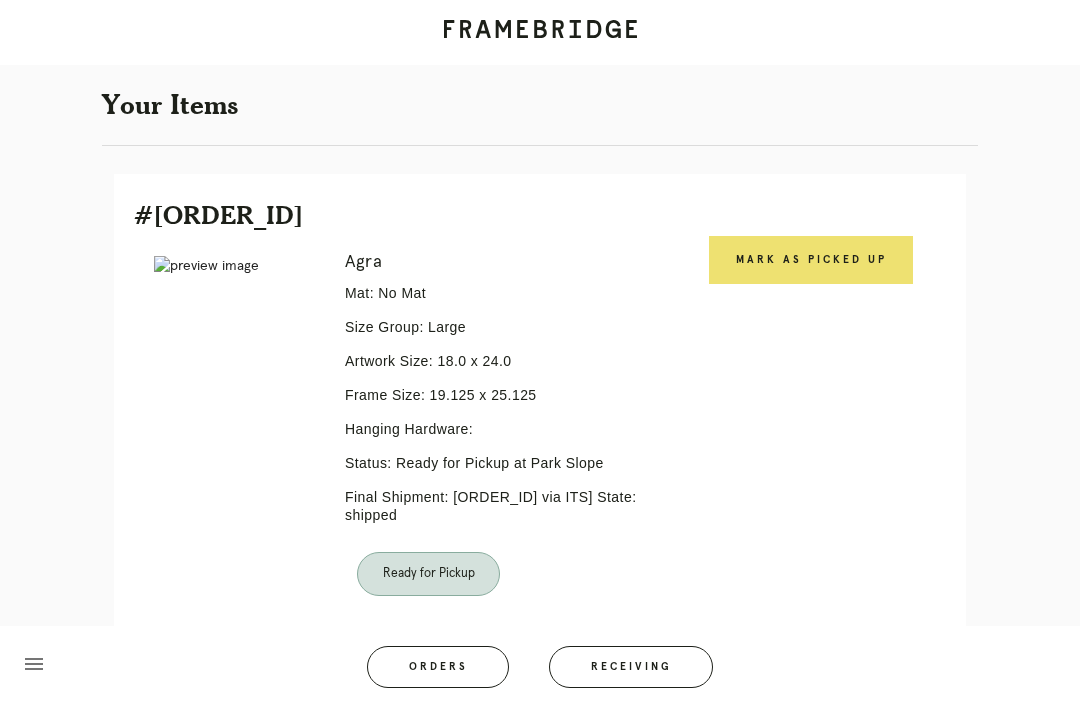 click on "Mark as Picked Up" at bounding box center (811, 260) 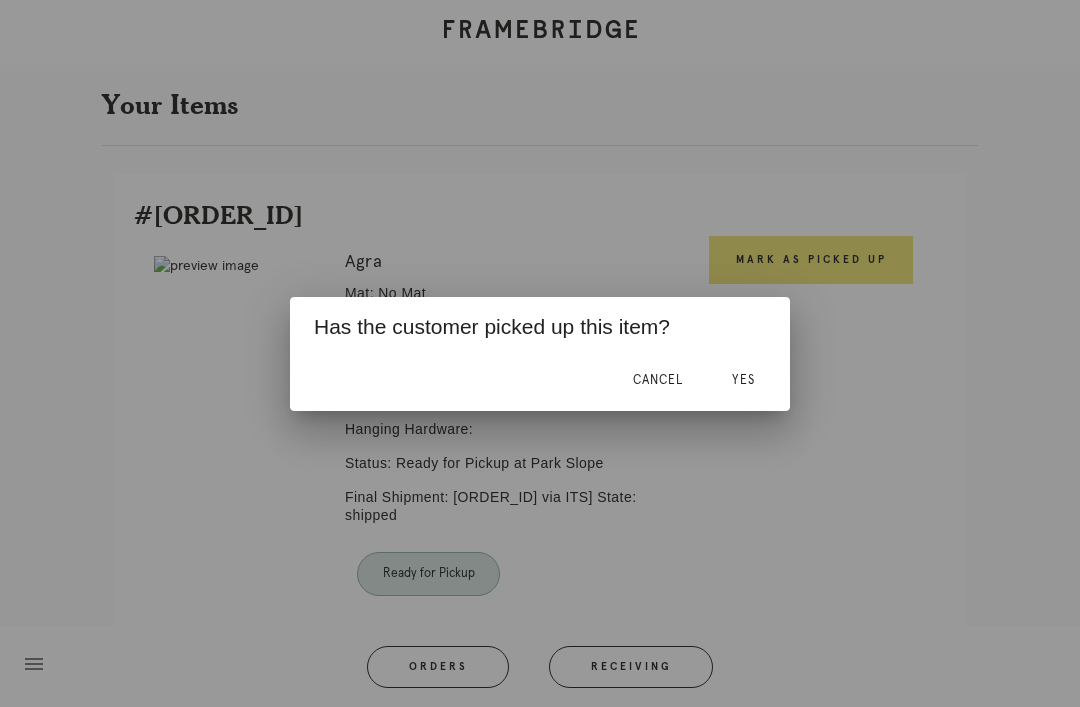 click on "Cancel
Yes" at bounding box center [540, 381] 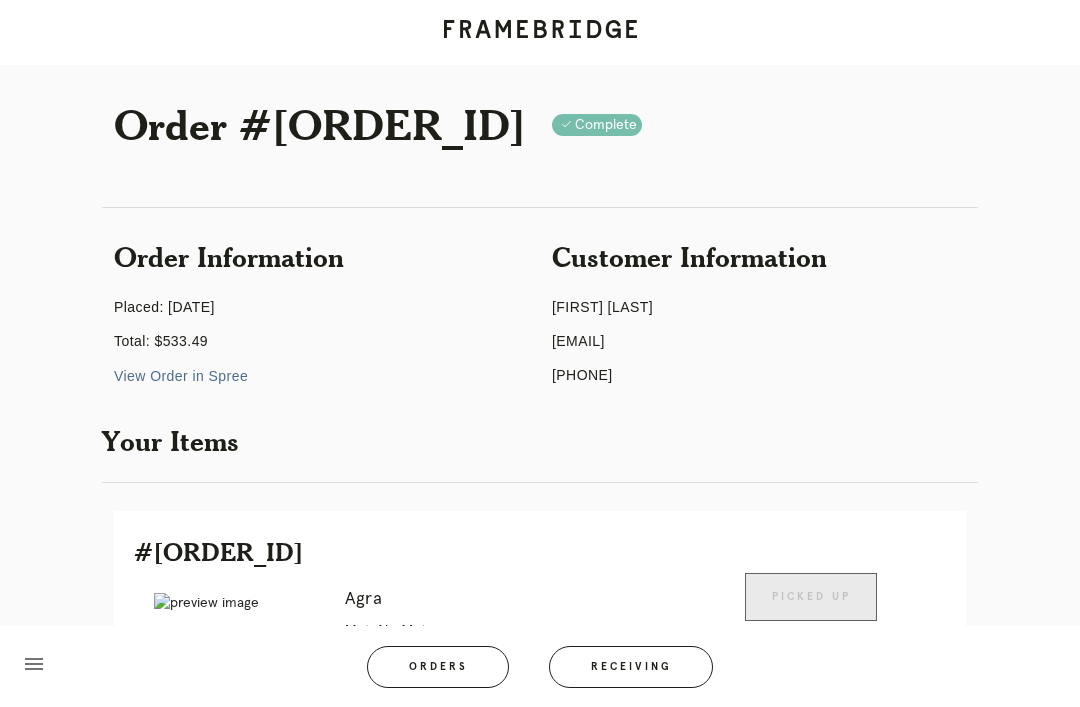 scroll, scrollTop: 0, scrollLeft: 0, axis: both 